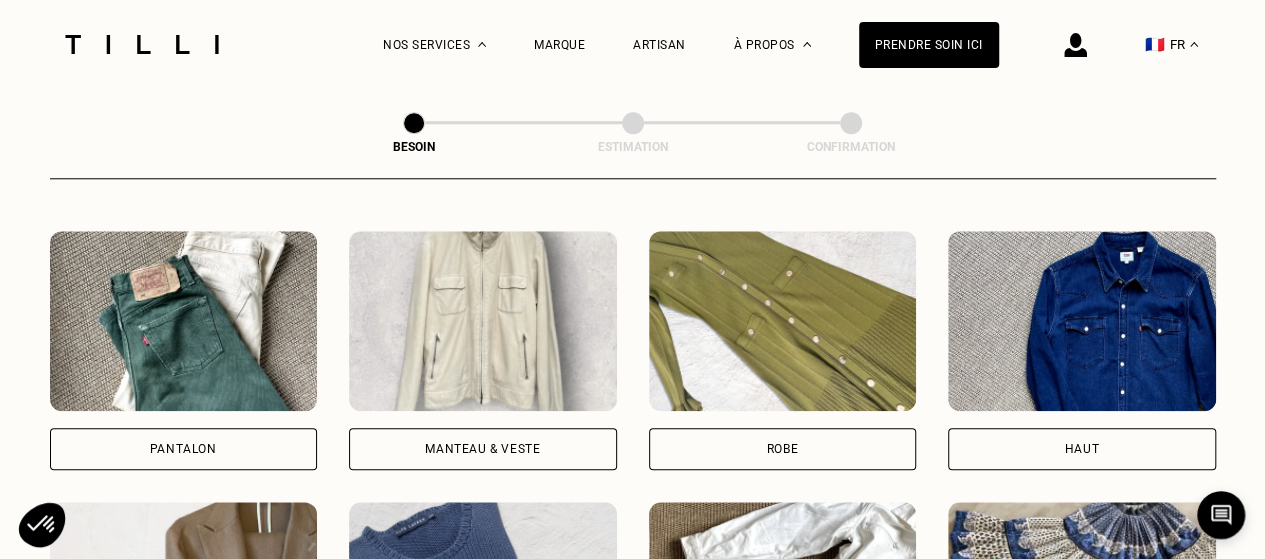 scroll, scrollTop: 954, scrollLeft: 0, axis: vertical 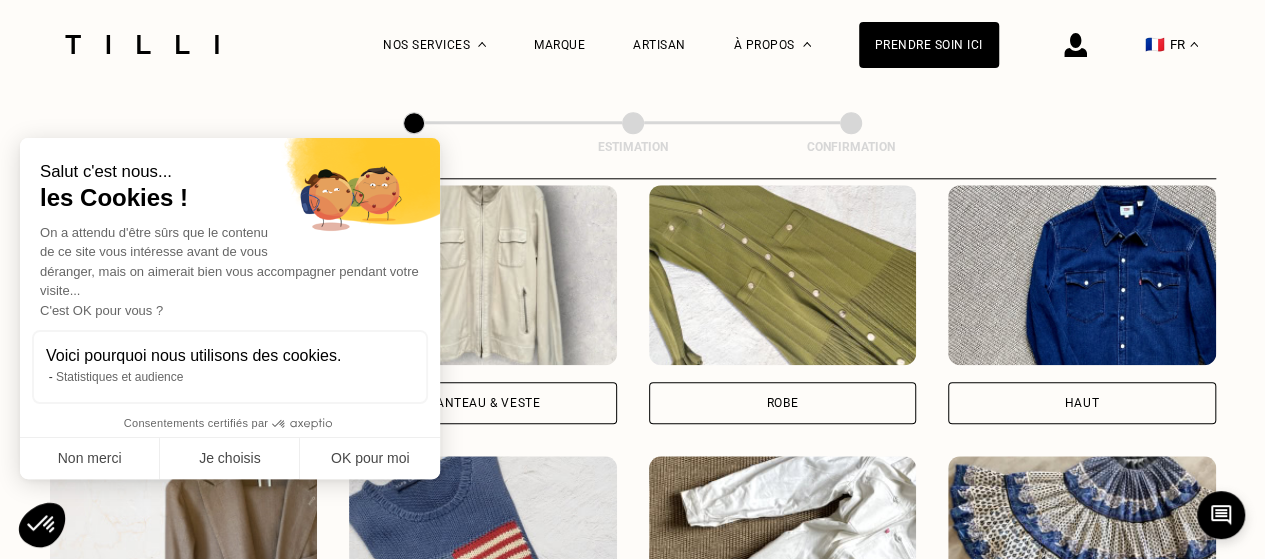 click on "Robe" at bounding box center (782, 403) 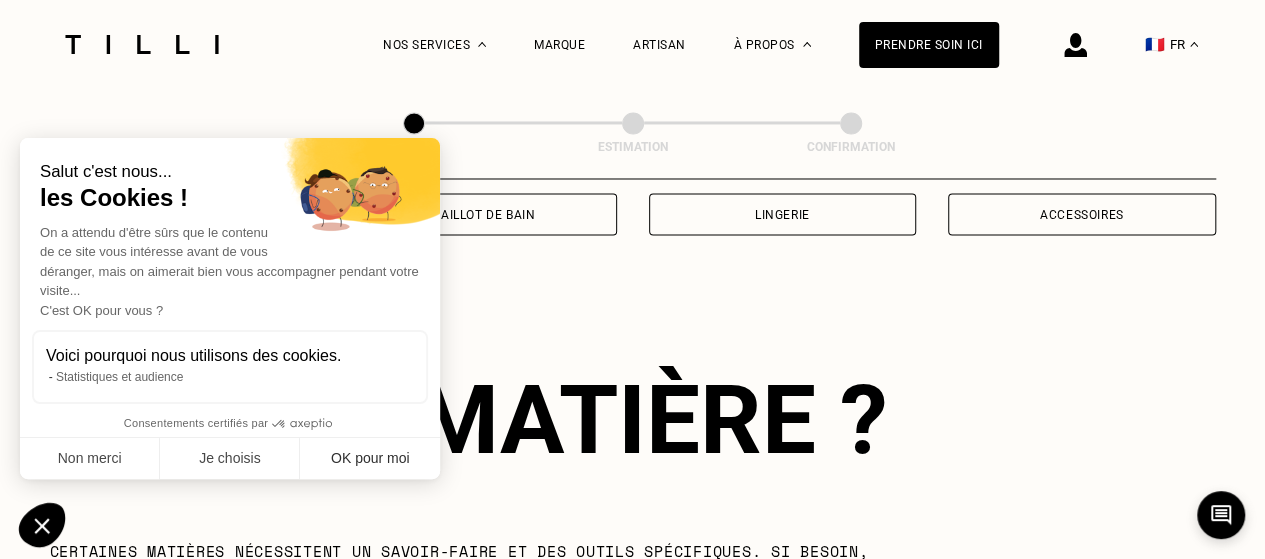 scroll, scrollTop: 1740, scrollLeft: 0, axis: vertical 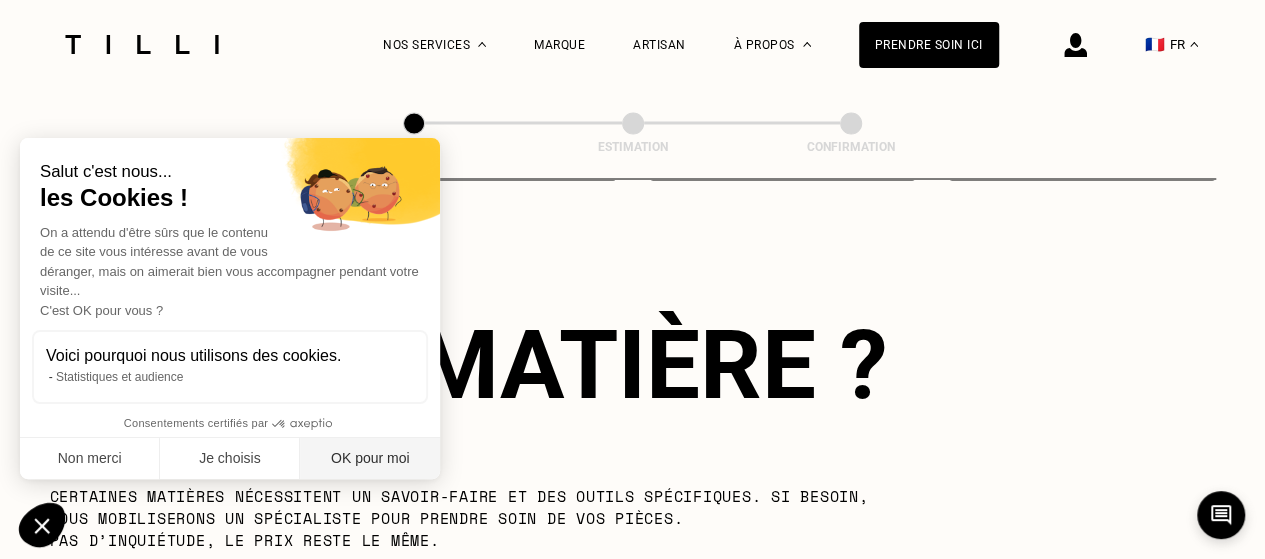 click on "OK pour moi" at bounding box center (370, 459) 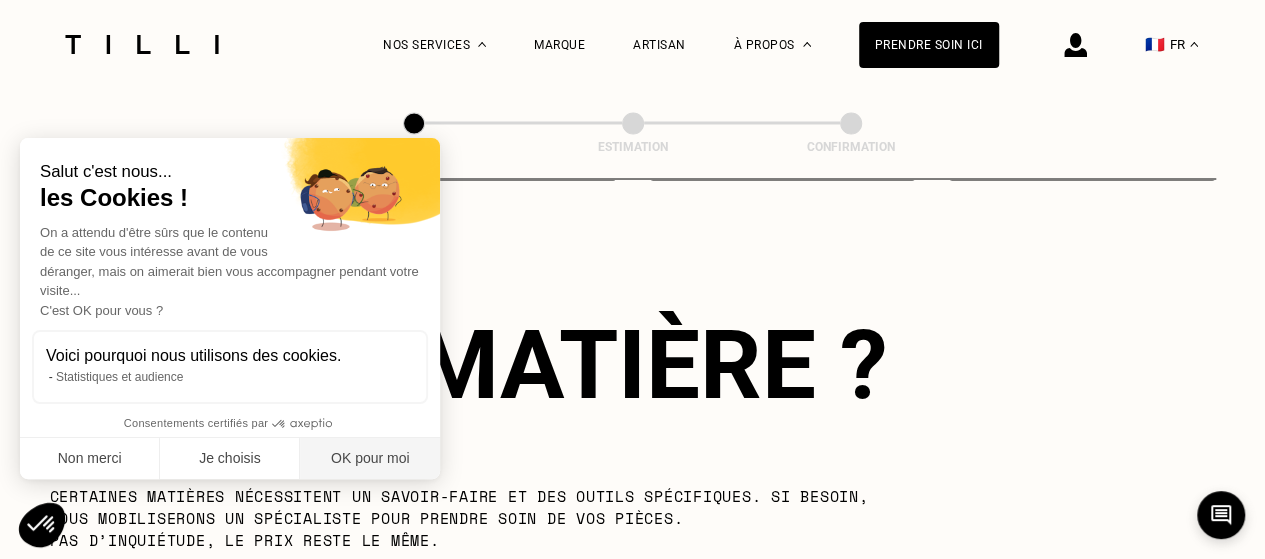 scroll, scrollTop: 0, scrollLeft: 0, axis: both 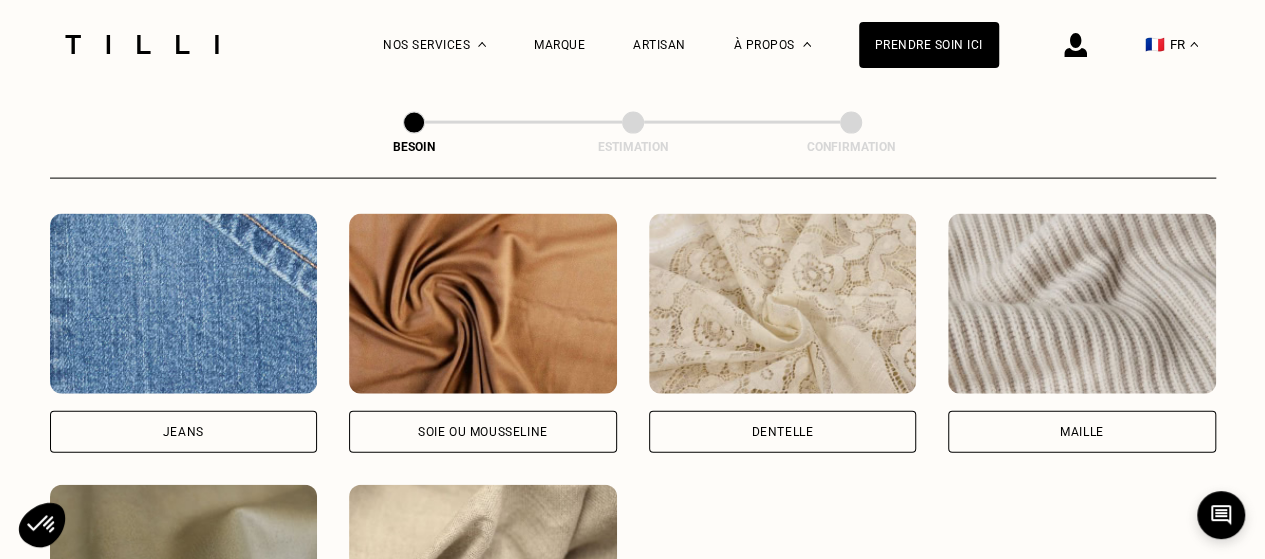 click on "Soie ou mousseline" at bounding box center [483, 432] 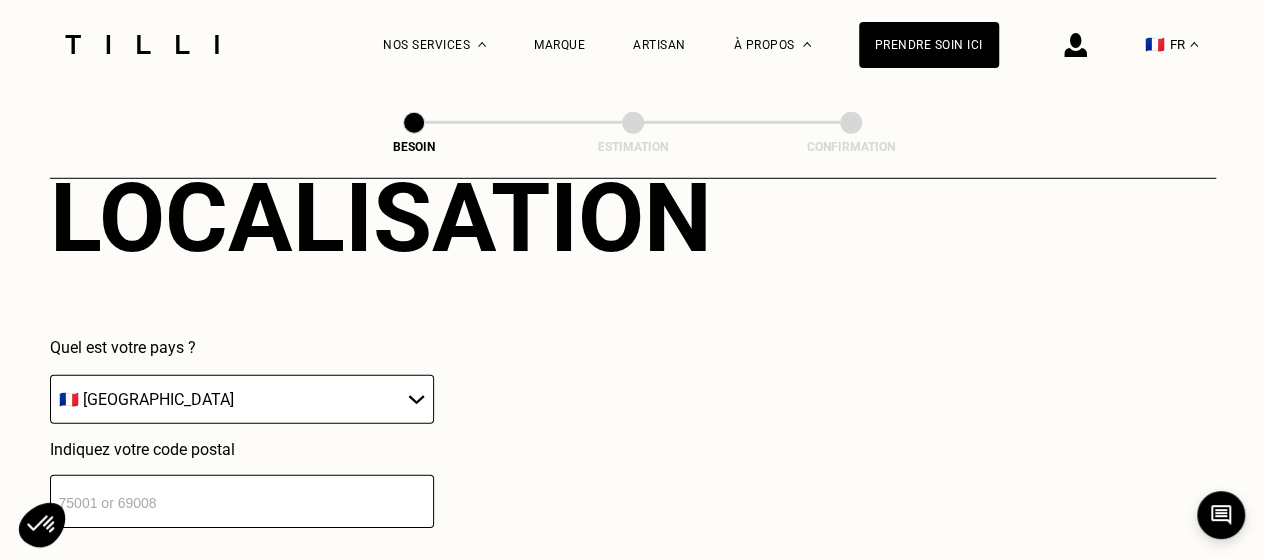 scroll, scrollTop: 2886, scrollLeft: 0, axis: vertical 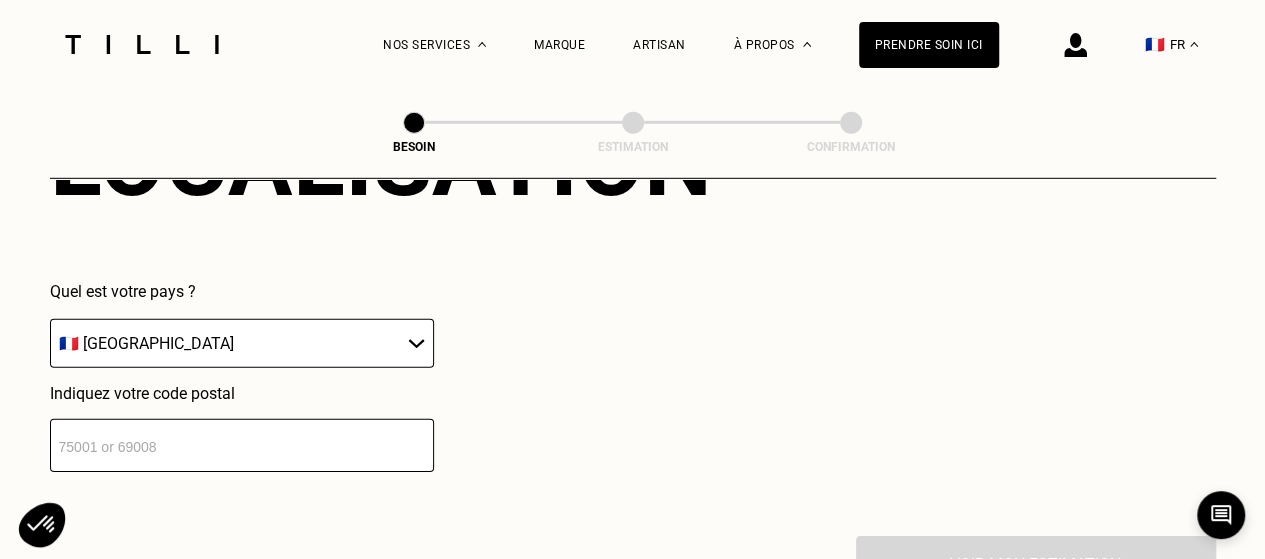 click on "🇩🇪   [GEOGRAPHIC_DATA] 🇦🇹   [GEOGRAPHIC_DATA] 🇧🇪   [GEOGRAPHIC_DATA] 🇧🇬   Bulgarie 🇨🇾   Chypre 🇭🇷   Croatie 🇩🇰   [GEOGRAPHIC_DATA] 🇪🇸   [GEOGRAPHIC_DATA] 🇪🇪   [GEOGRAPHIC_DATA] 🇫🇮   [GEOGRAPHIC_DATA] 🇫🇷   [GEOGRAPHIC_DATA] 🇬🇷   [GEOGRAPHIC_DATA] 🇭🇺   [GEOGRAPHIC_DATA] 🇮🇪   [GEOGRAPHIC_DATA] 🇮🇹   [GEOGRAPHIC_DATA] 🇱🇻   [GEOGRAPHIC_DATA] 🇱🇮   [GEOGRAPHIC_DATA] 🇱🇹   [GEOGRAPHIC_DATA] 🇱🇺   [GEOGRAPHIC_DATA] 🇲🇹   [GEOGRAPHIC_DATA] 🇳🇴   [GEOGRAPHIC_DATA] 🇳🇱   [GEOGRAPHIC_DATA] 🇵🇱   [GEOGRAPHIC_DATA] 🇵🇹   [GEOGRAPHIC_DATA] 🇨🇿   [GEOGRAPHIC_DATA] 🇷🇴   [GEOGRAPHIC_DATA] 🇬🇧   [GEOGRAPHIC_DATA] 🇸🇰   Slovaquie 🇸🇮   [GEOGRAPHIC_DATA] 🇸🇪   [GEOGRAPHIC_DATA] 🇨🇭   [GEOGRAPHIC_DATA]" at bounding box center [242, 343] 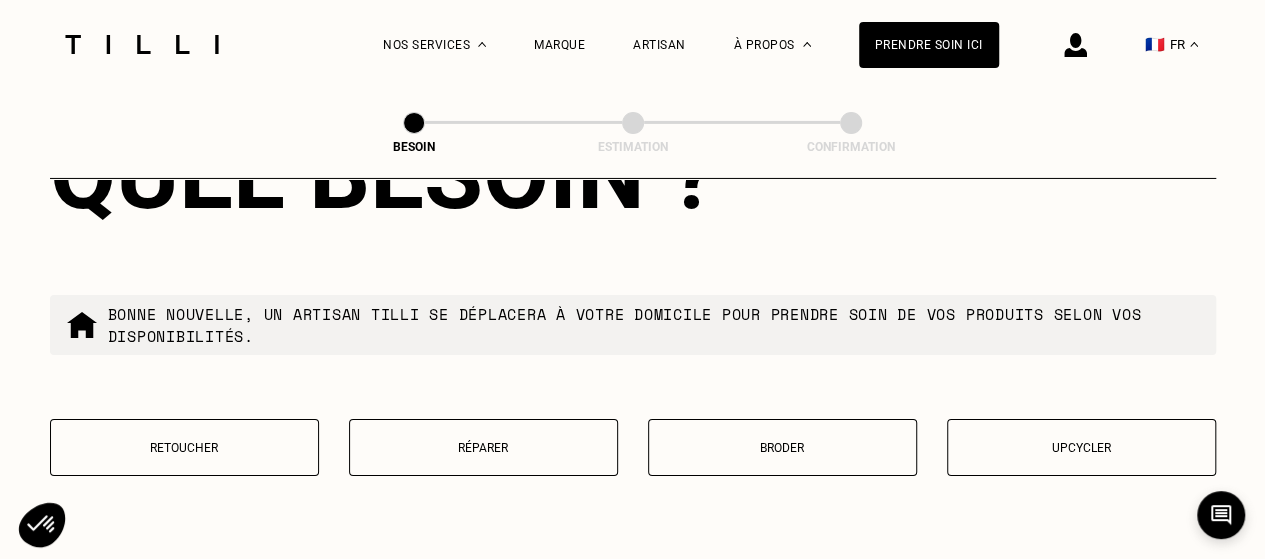 scroll, scrollTop: 3482, scrollLeft: 0, axis: vertical 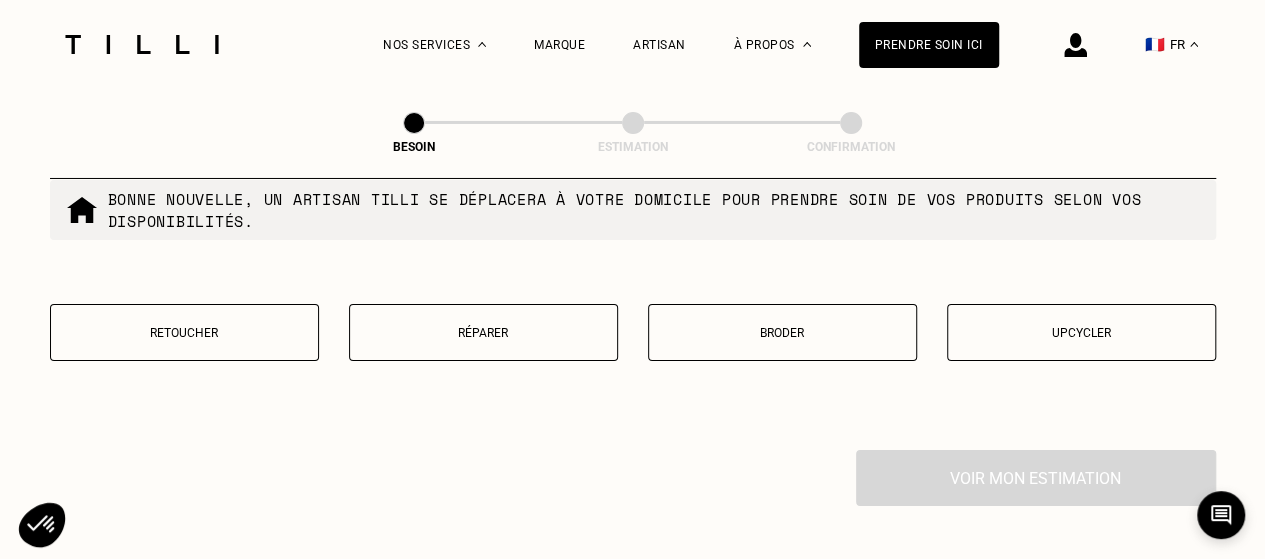 type on "38000" 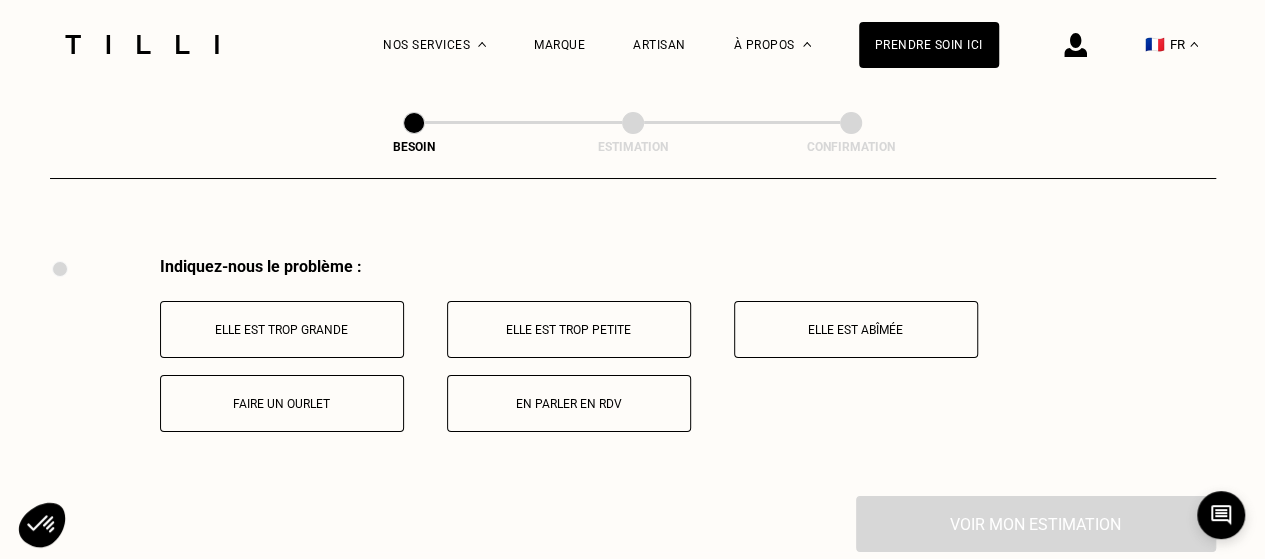 scroll, scrollTop: 3696, scrollLeft: 0, axis: vertical 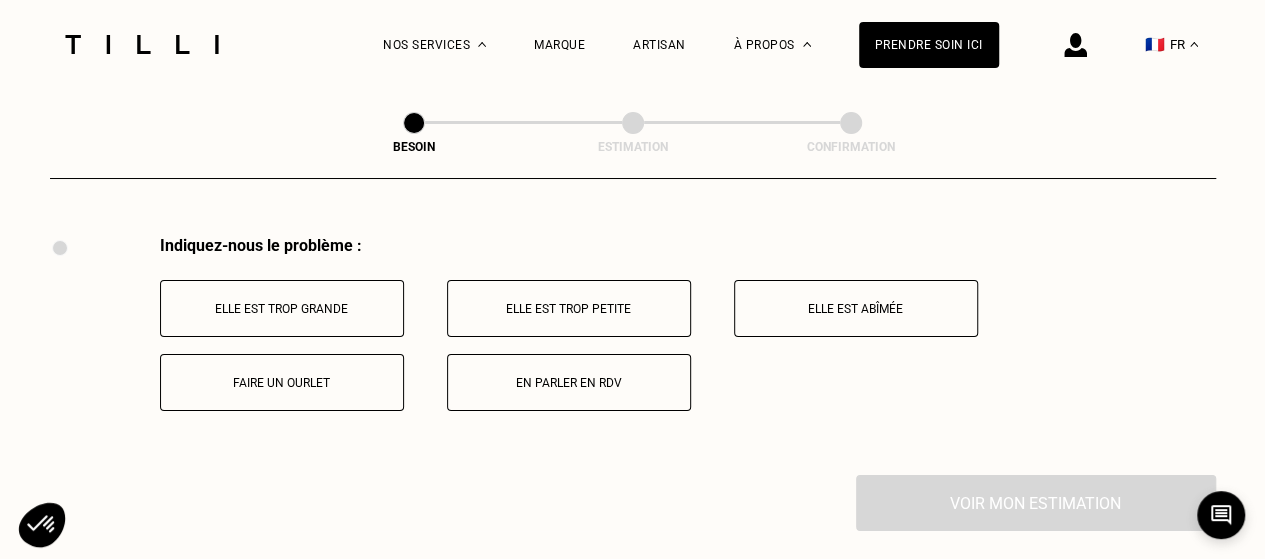 click on "Faire un ourlet" at bounding box center (282, 383) 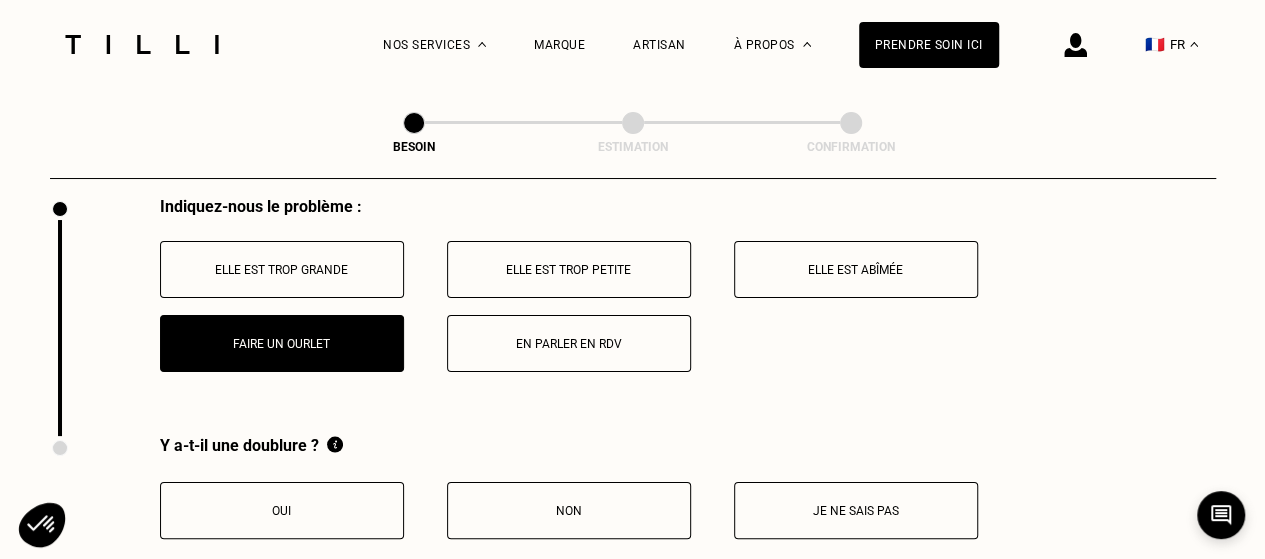 click on "Elle est trop grande" at bounding box center [282, 270] 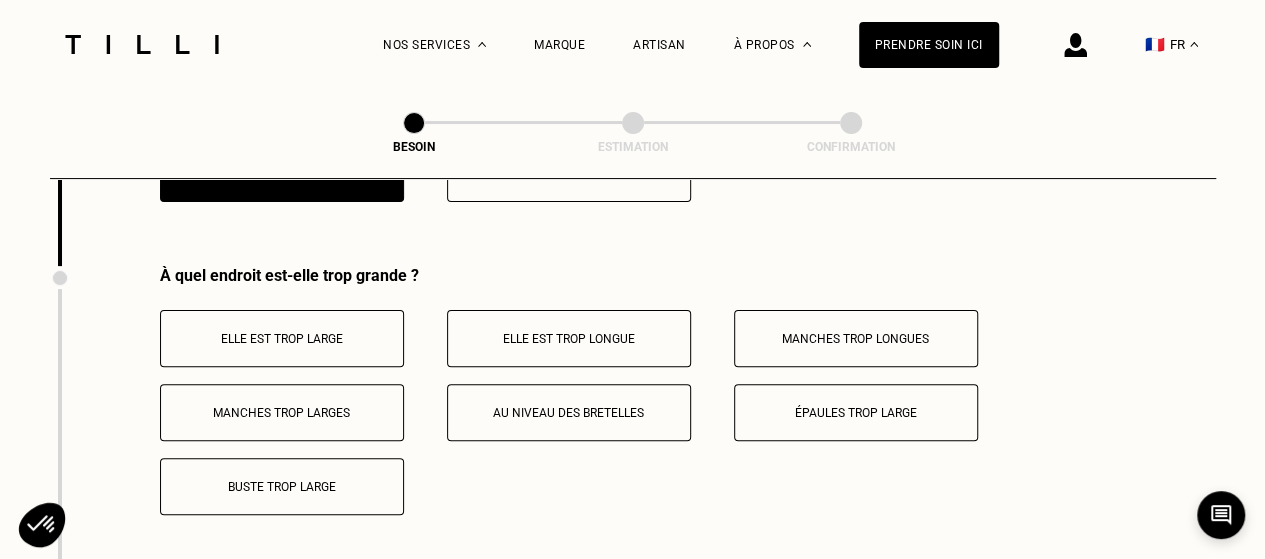 scroll, scrollTop: 3935, scrollLeft: 0, axis: vertical 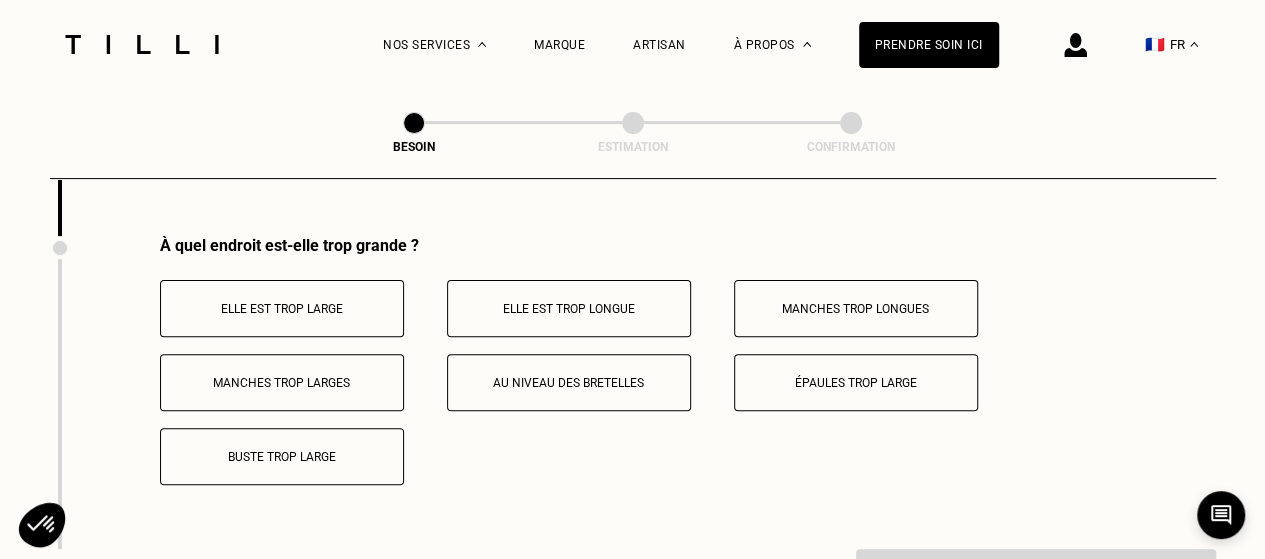click on "Elle est trop longue" at bounding box center (569, 309) 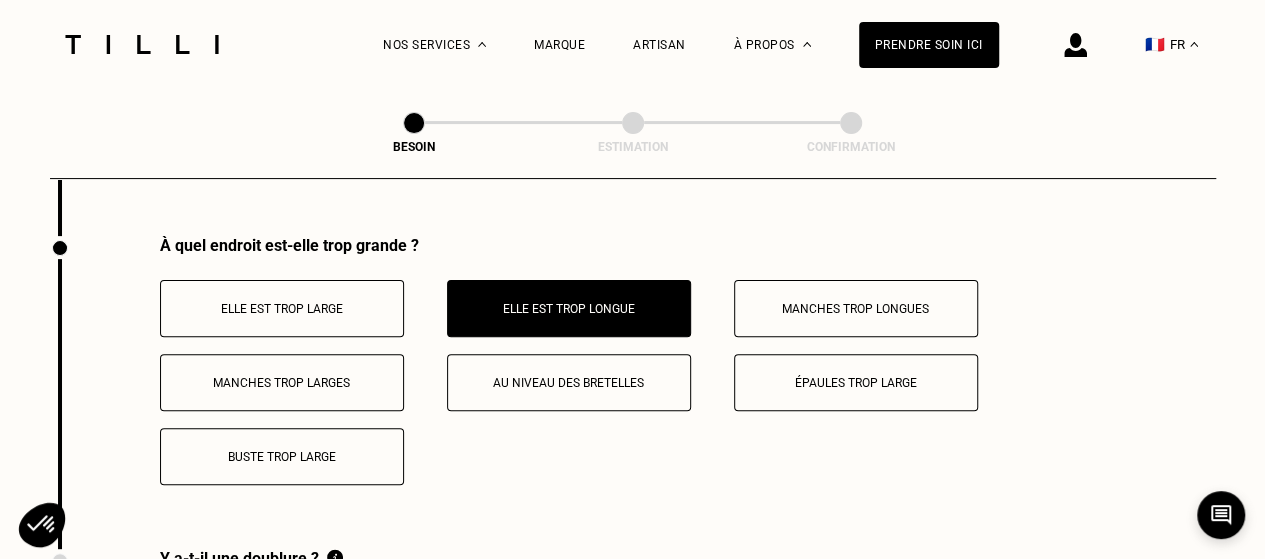click on "Au niveau des bretelles" at bounding box center (569, 383) 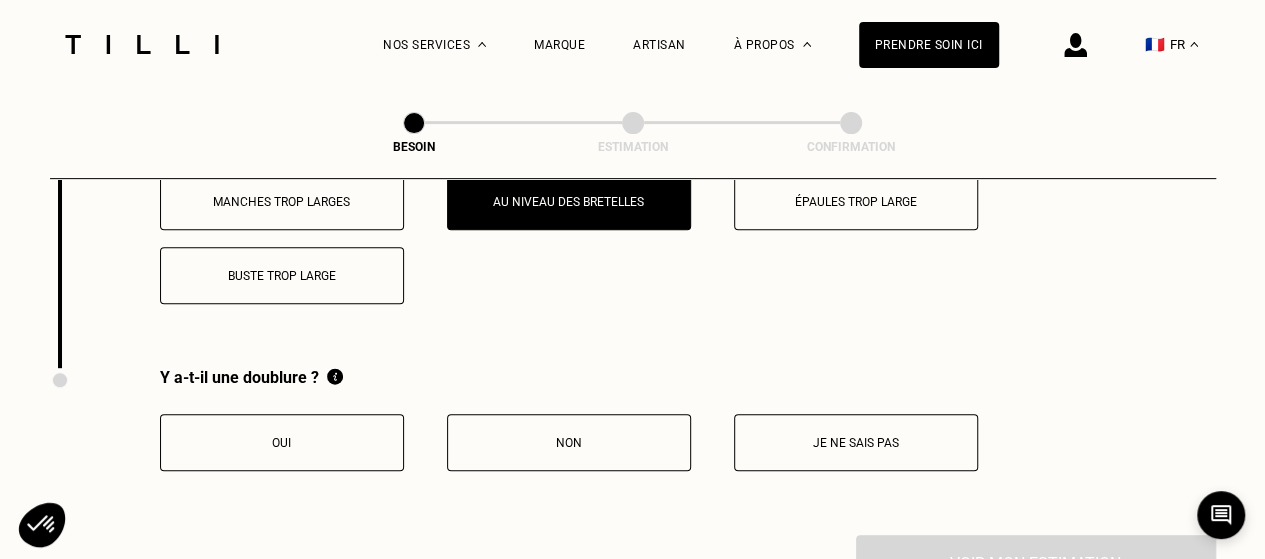 scroll, scrollTop: 4135, scrollLeft: 0, axis: vertical 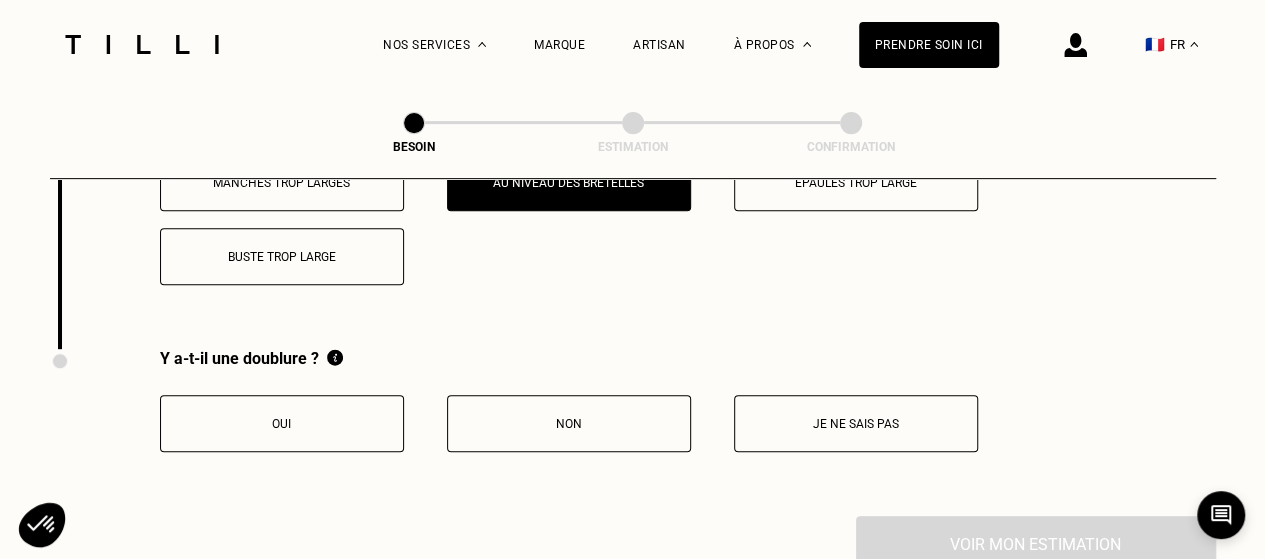 click on "Non" at bounding box center [569, 423] 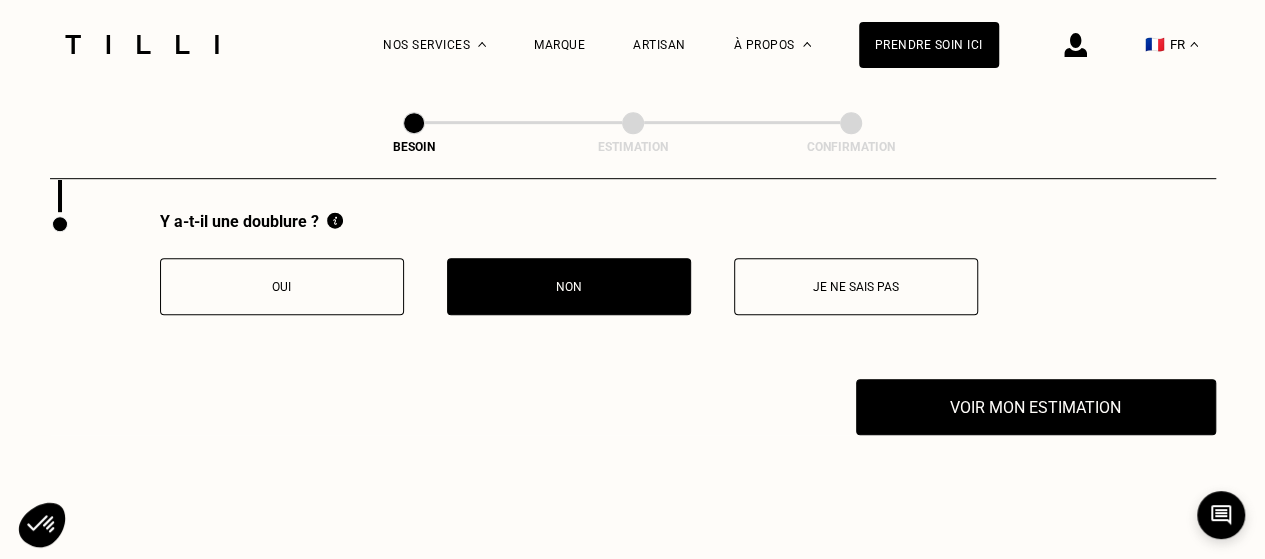 scroll, scrollTop: 4335, scrollLeft: 0, axis: vertical 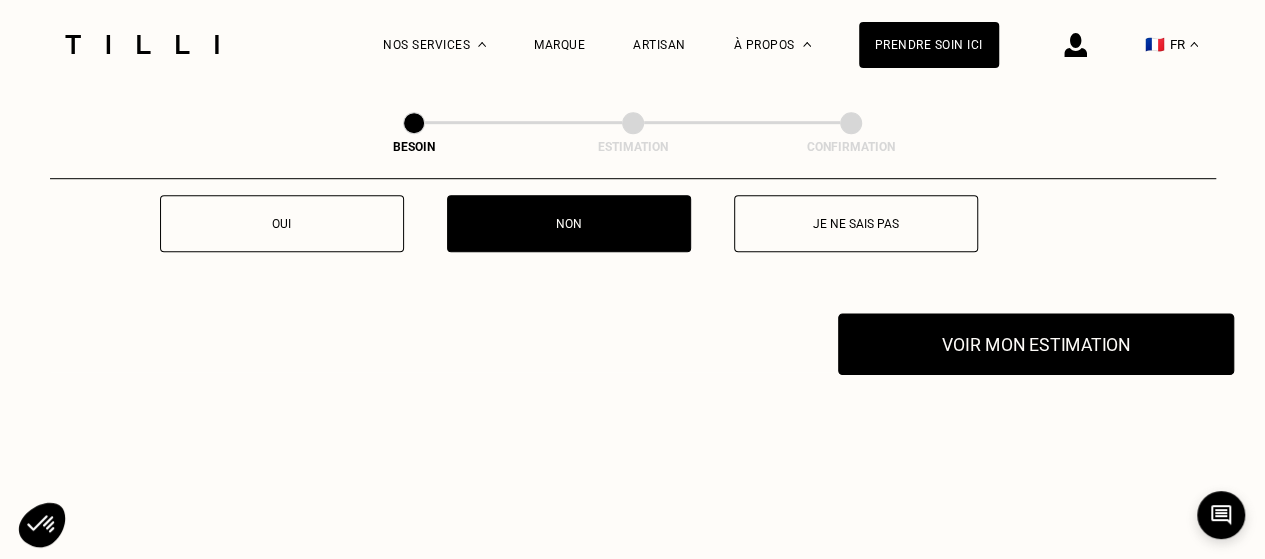 click on "Voir mon estimation" at bounding box center [1036, 344] 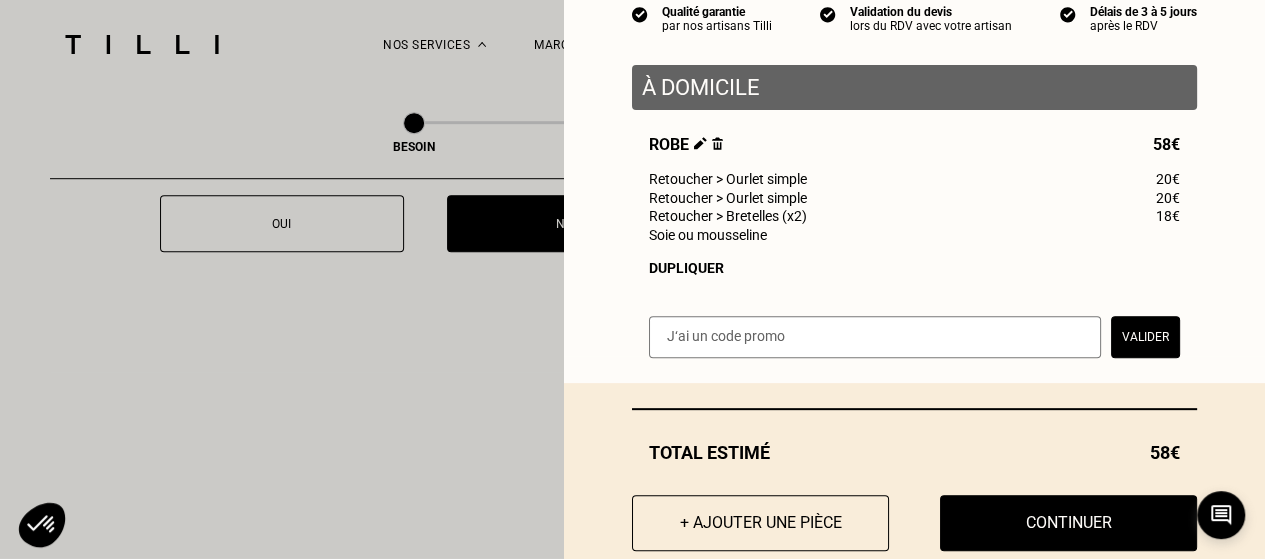 scroll, scrollTop: 253, scrollLeft: 0, axis: vertical 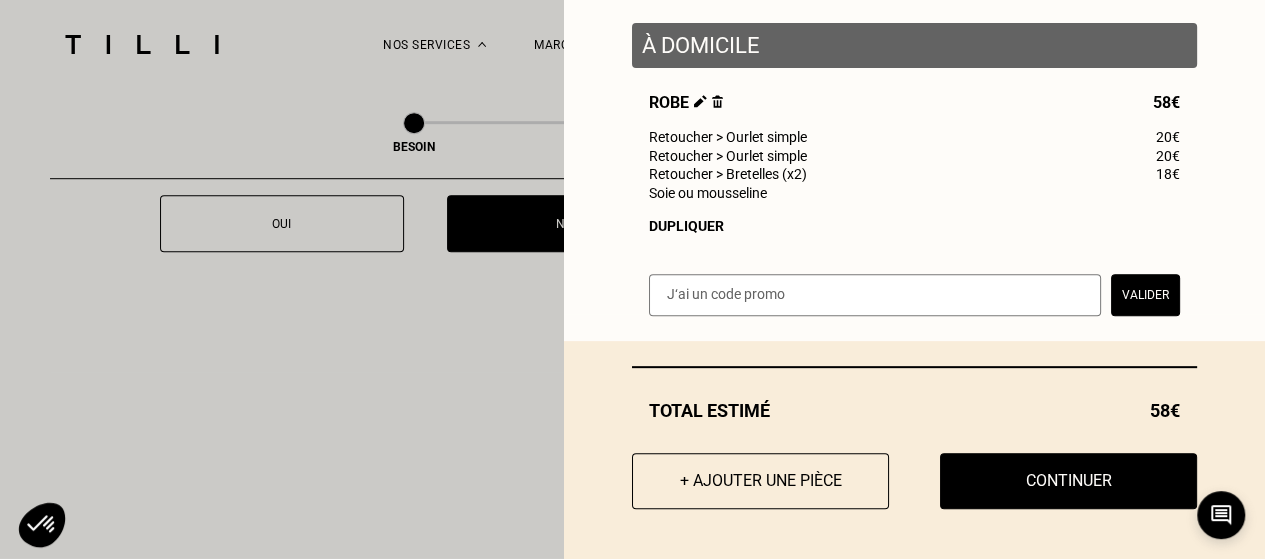 click on "Continuer" at bounding box center (1068, 481) 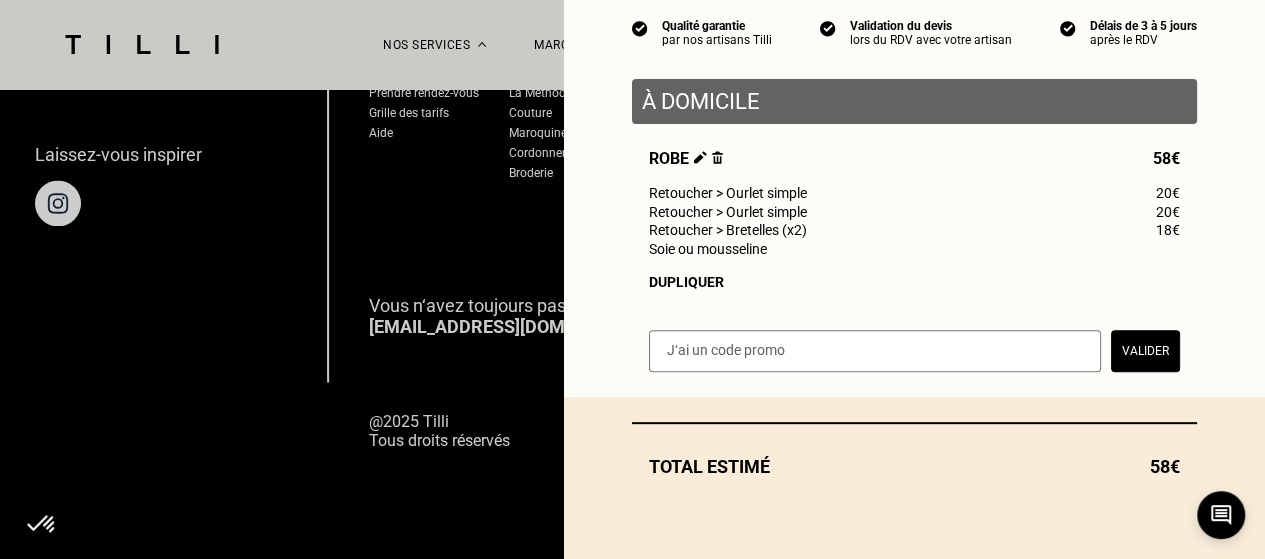 scroll, scrollTop: 1467, scrollLeft: 0, axis: vertical 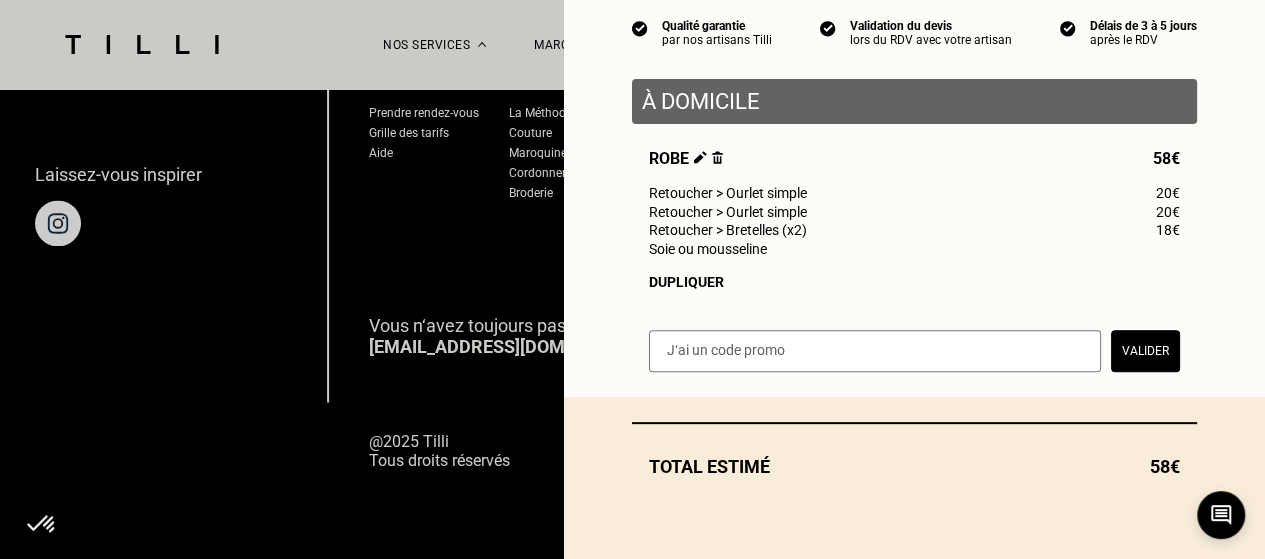 select on "FR" 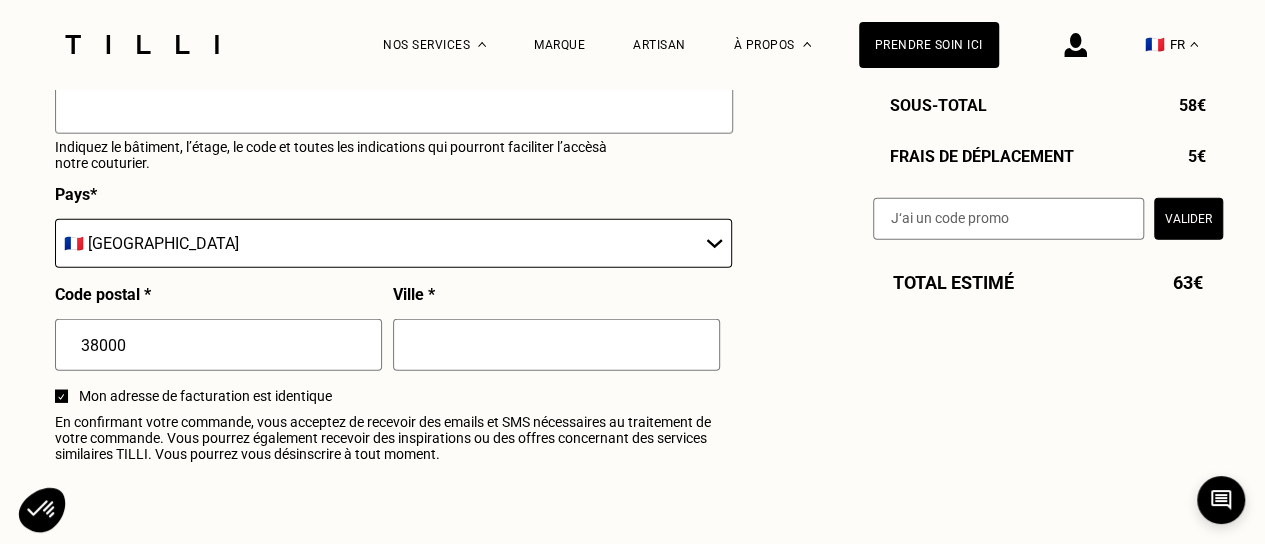 scroll, scrollTop: 2300, scrollLeft: 0, axis: vertical 